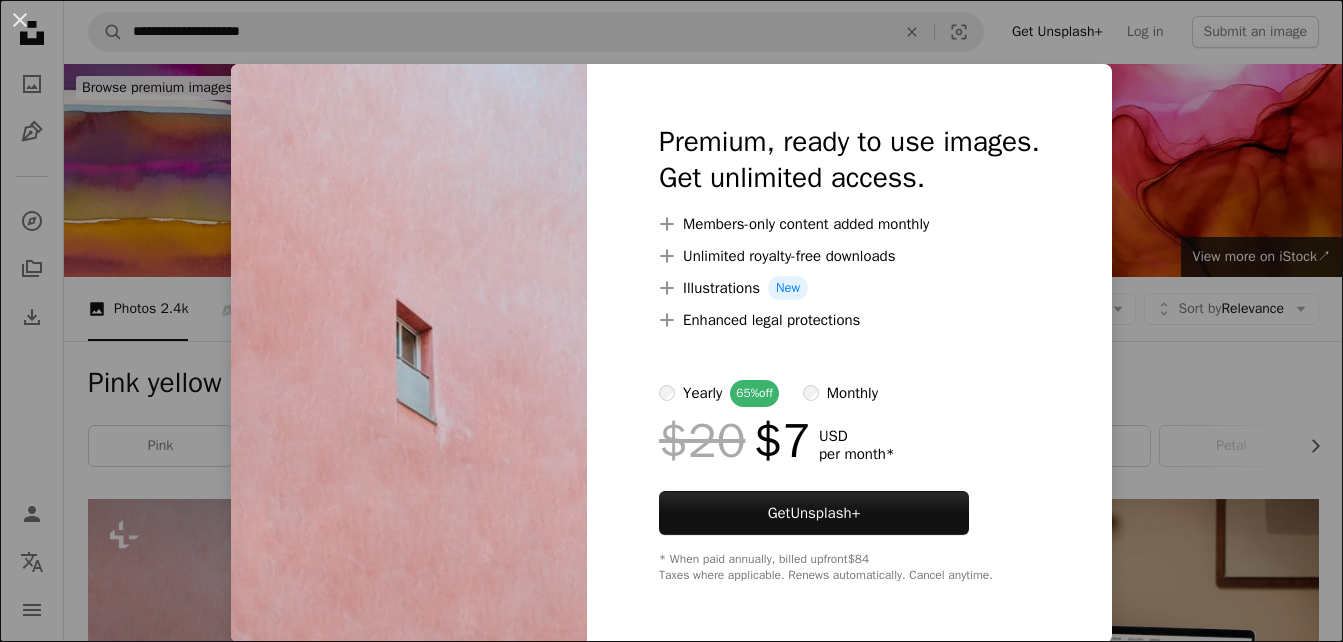 scroll, scrollTop: 594, scrollLeft: 0, axis: vertical 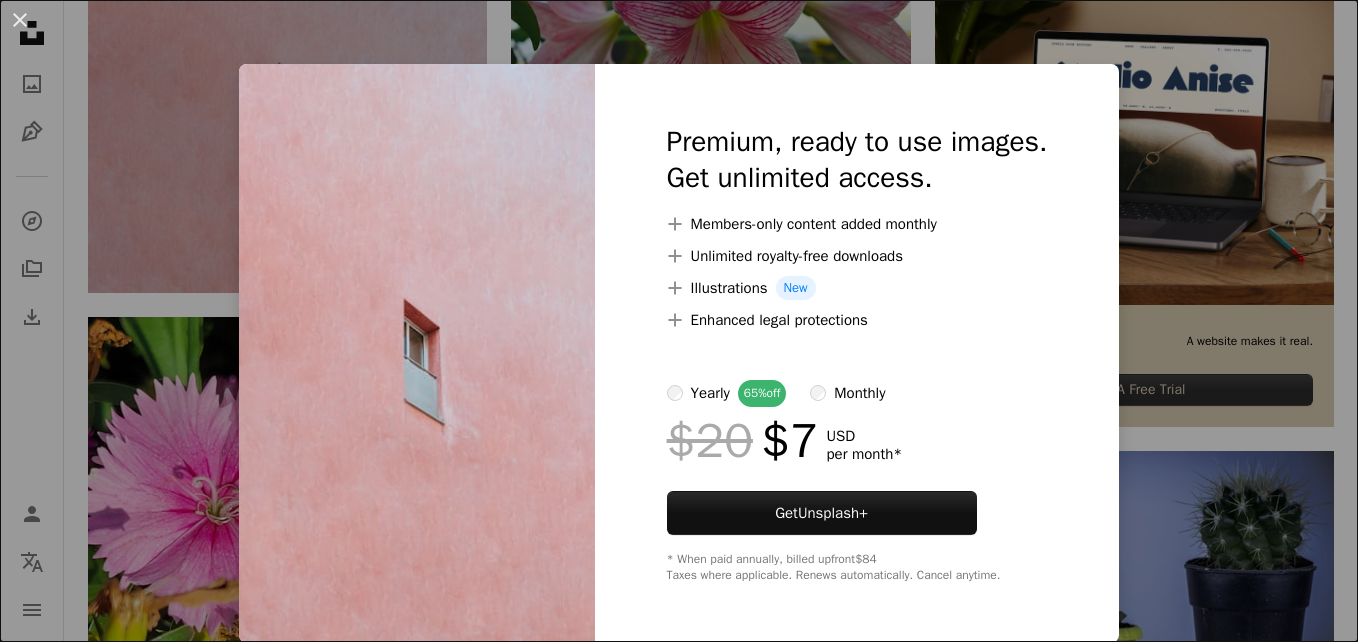 click on "An X shape Premium, ready to use images. Get unlimited access. A plus sign Members-only content added monthly A plus sign Unlimited royalty-free downloads A plus sign Illustrations  New A plus sign Enhanced legal protections yearly 65%  off monthly $20   $7 USD per month * Get  Unsplash+ * When paid annually, billed upfront  $84 Taxes where applicable. Renews automatically. Cancel anytime." at bounding box center (679, 321) 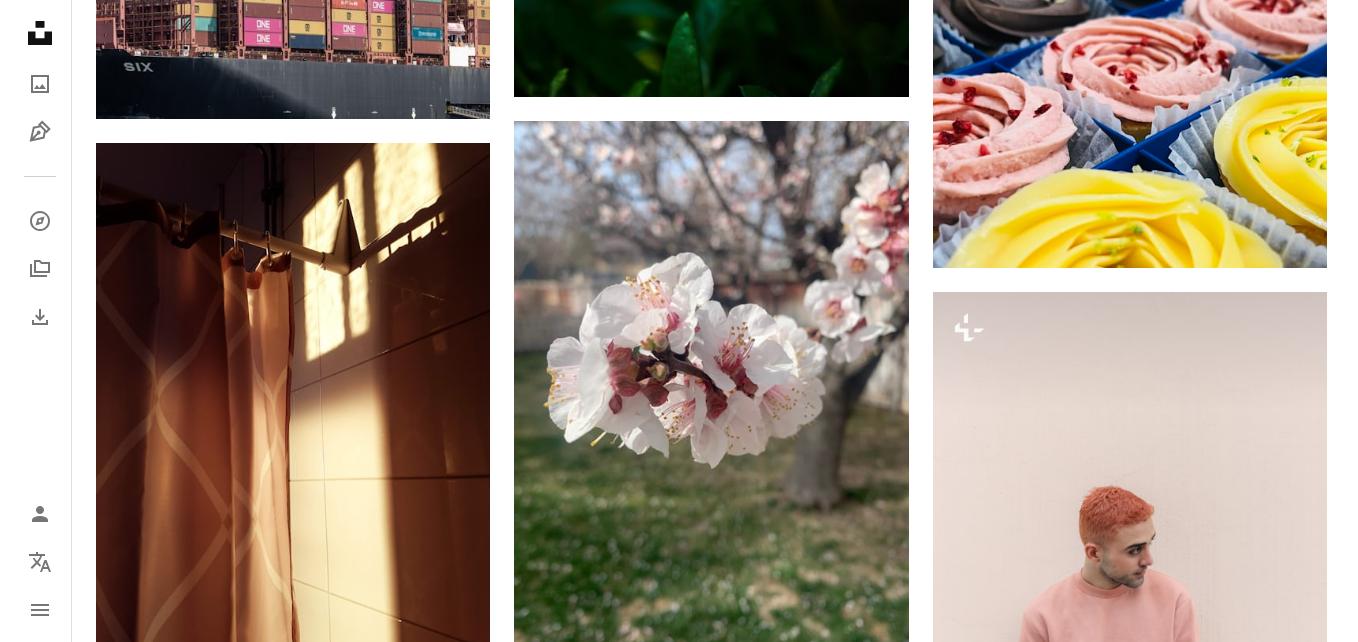scroll, scrollTop: 1601, scrollLeft: 0, axis: vertical 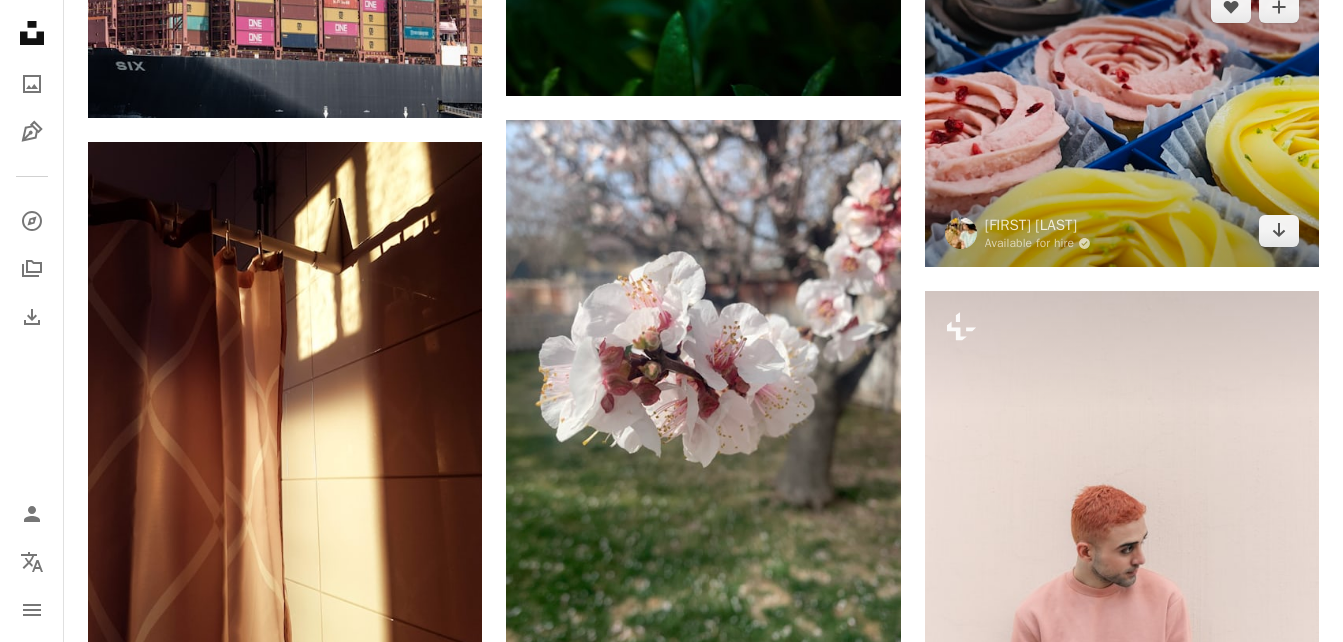 click at bounding box center [1122, 119] 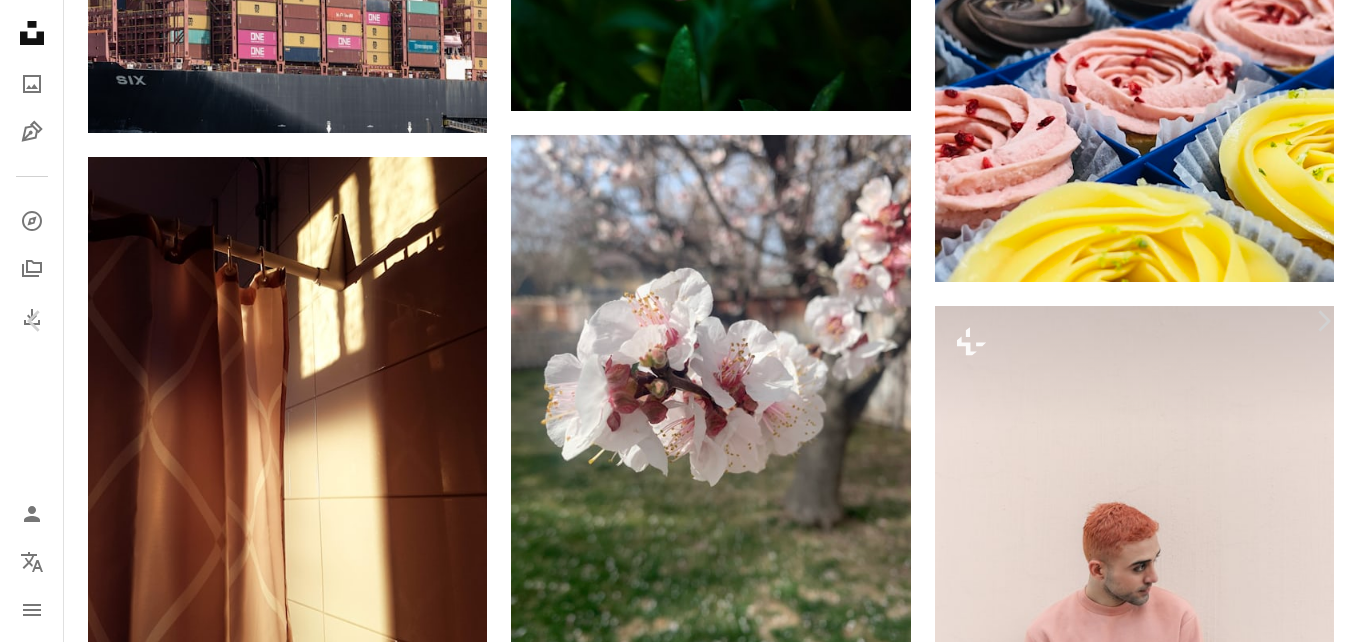 click on "Download free" at bounding box center (1159, 3101) 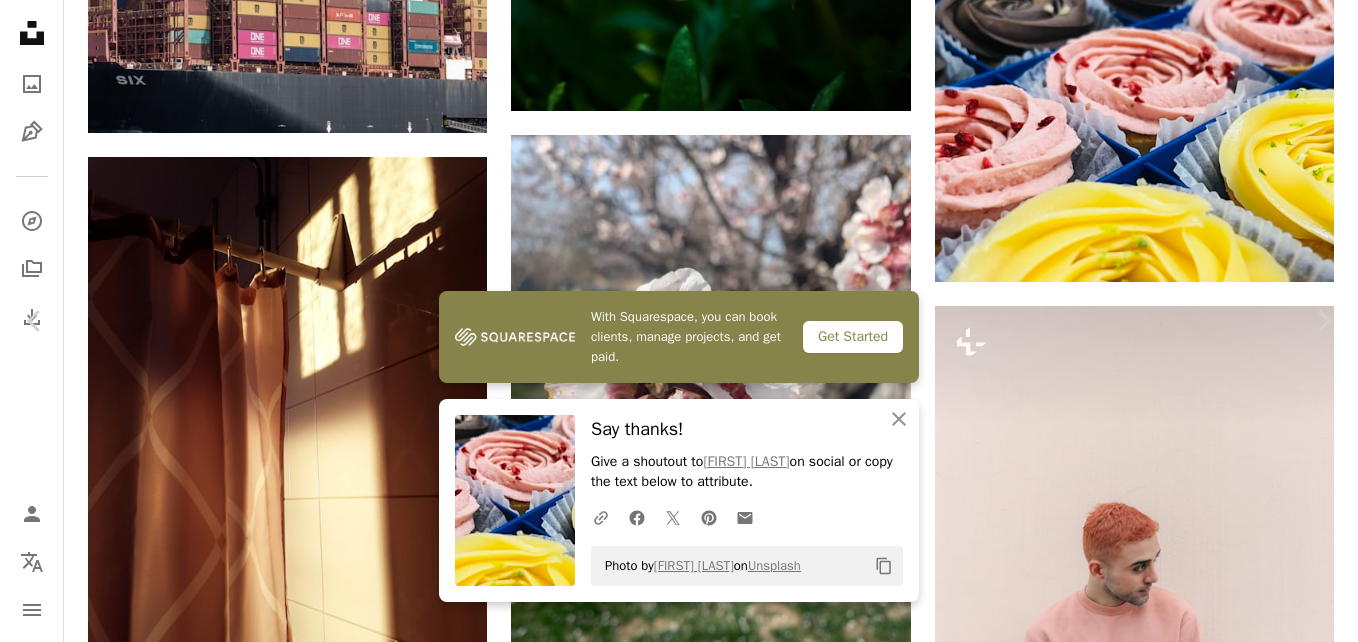 click on "Zoom in" at bounding box center (671, 3432) 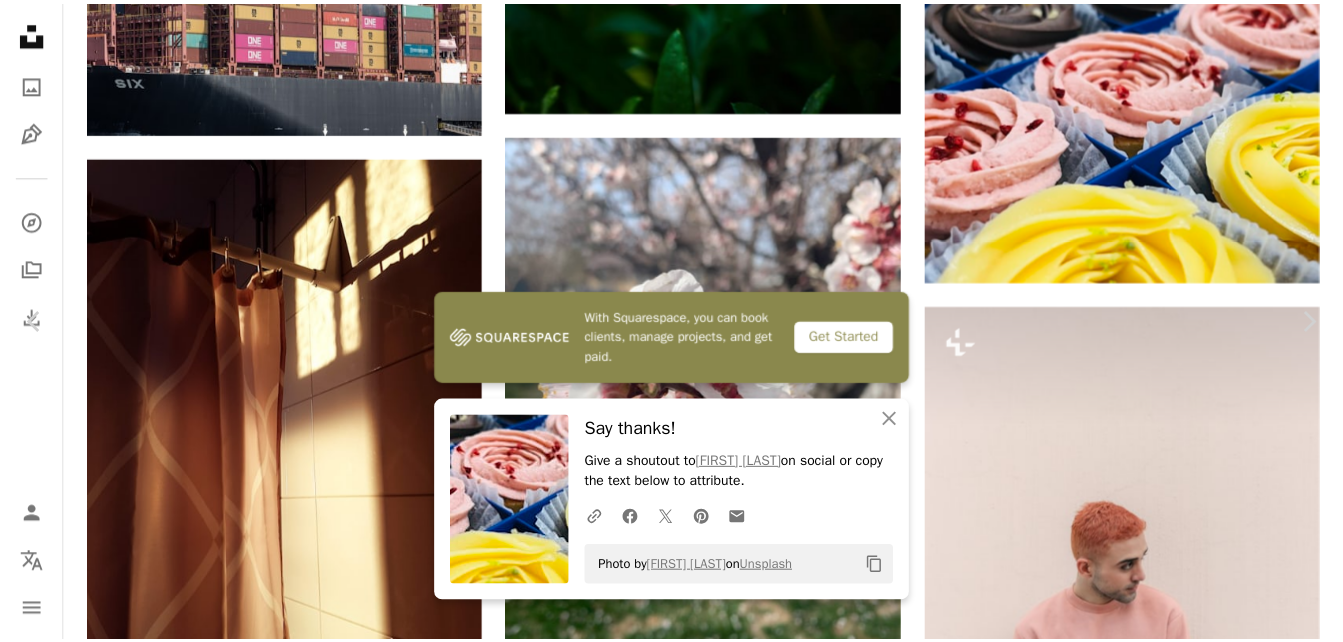 scroll, scrollTop: 0, scrollLeft: 0, axis: both 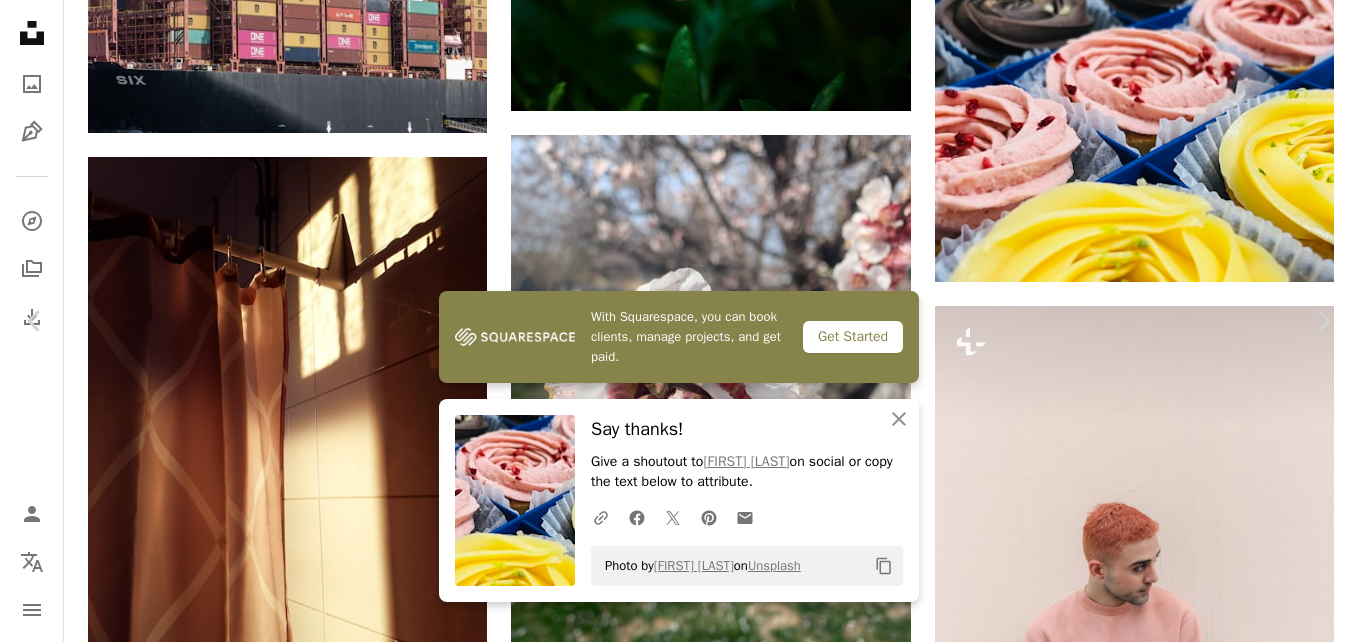 click on "An X shape" at bounding box center [20, 20] 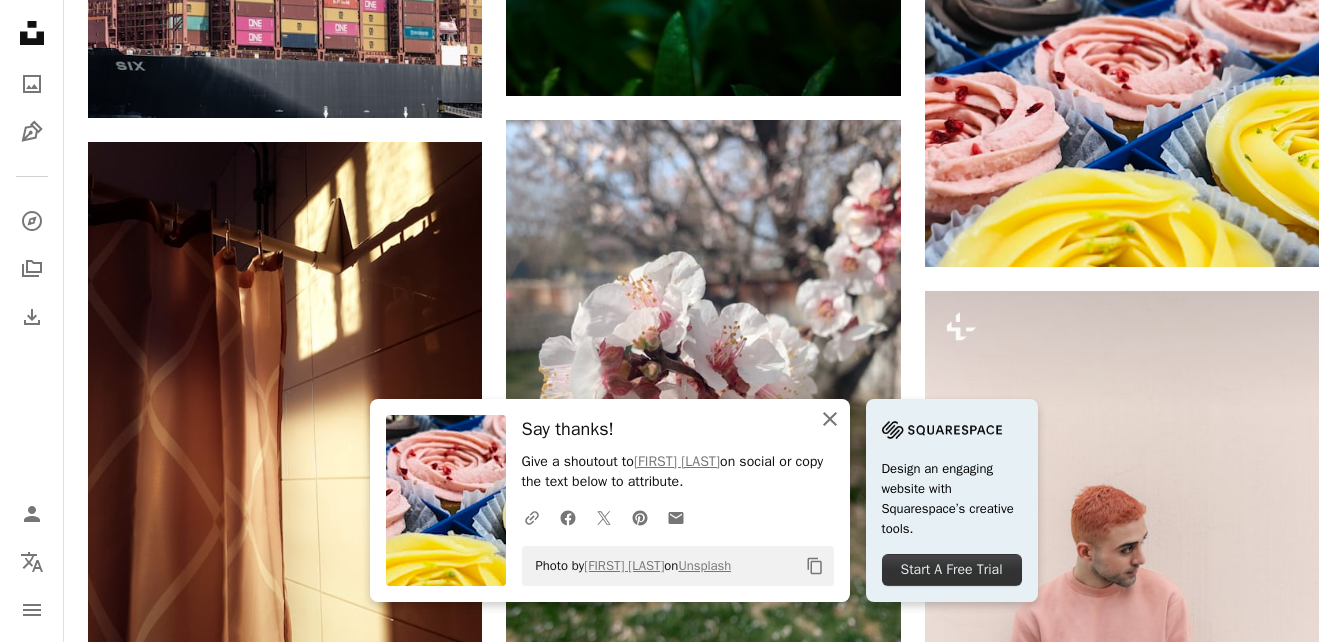click on "An X shape" 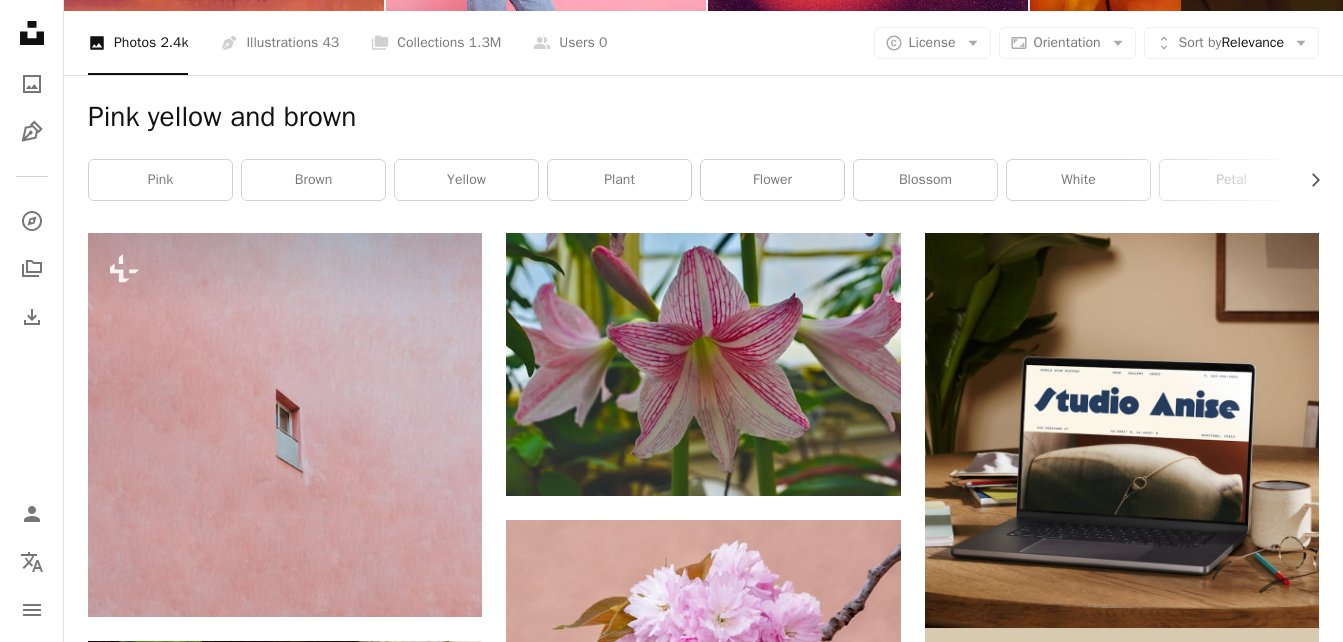 scroll, scrollTop: 0, scrollLeft: 0, axis: both 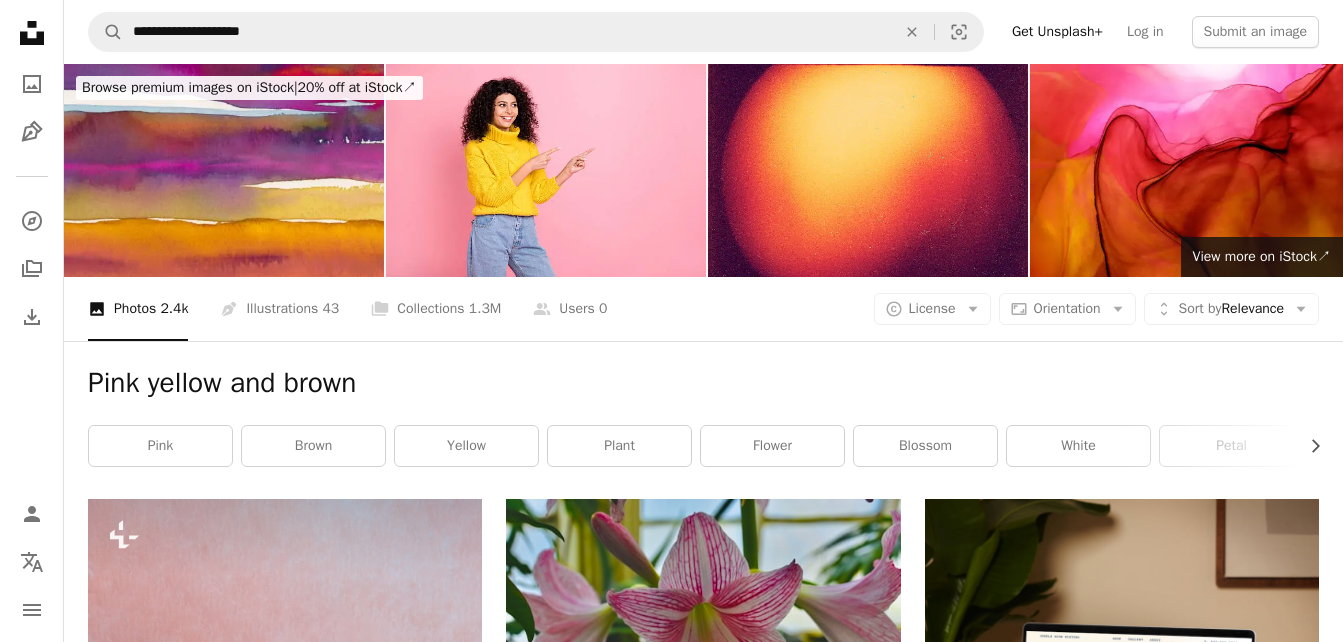 click on "**********" at bounding box center [703, 32] 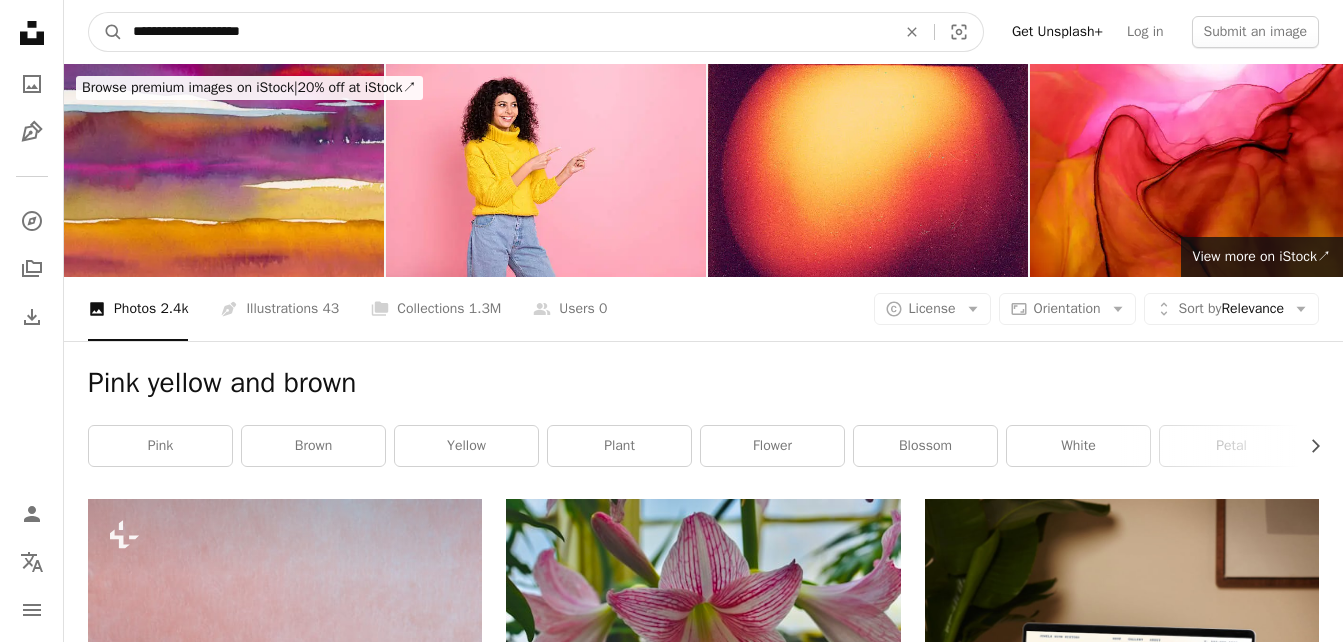 click on "**********" at bounding box center [506, 32] 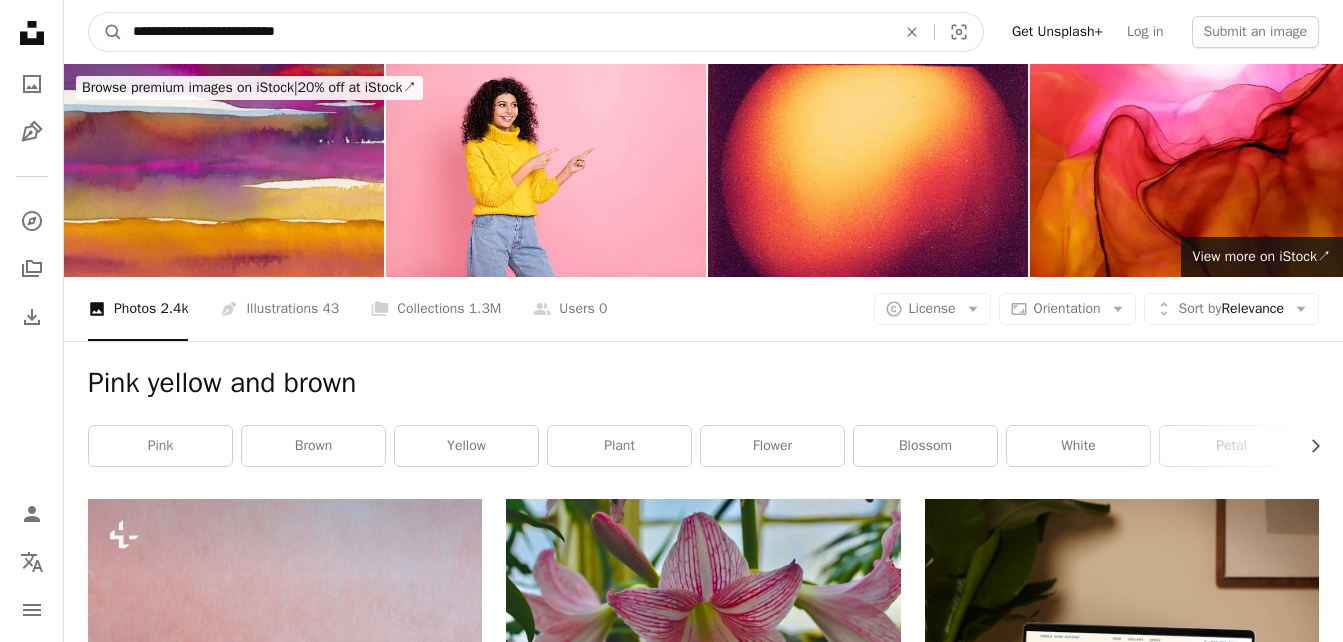 type on "**********" 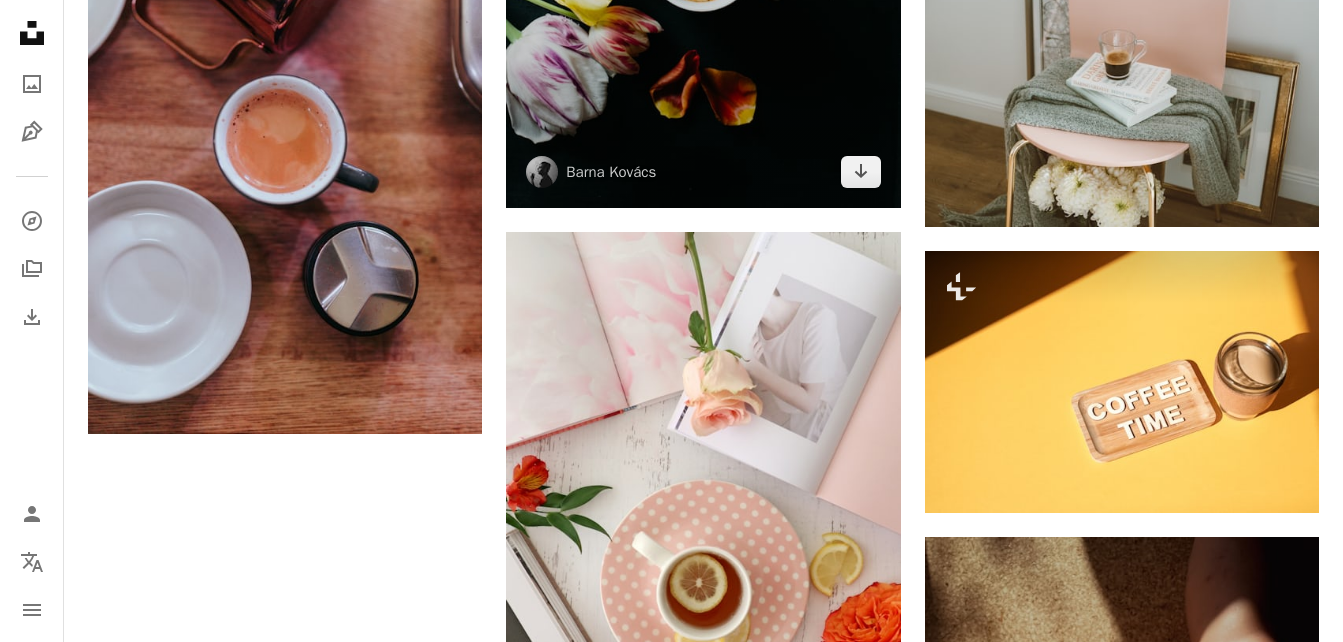 scroll, scrollTop: 3537, scrollLeft: 0, axis: vertical 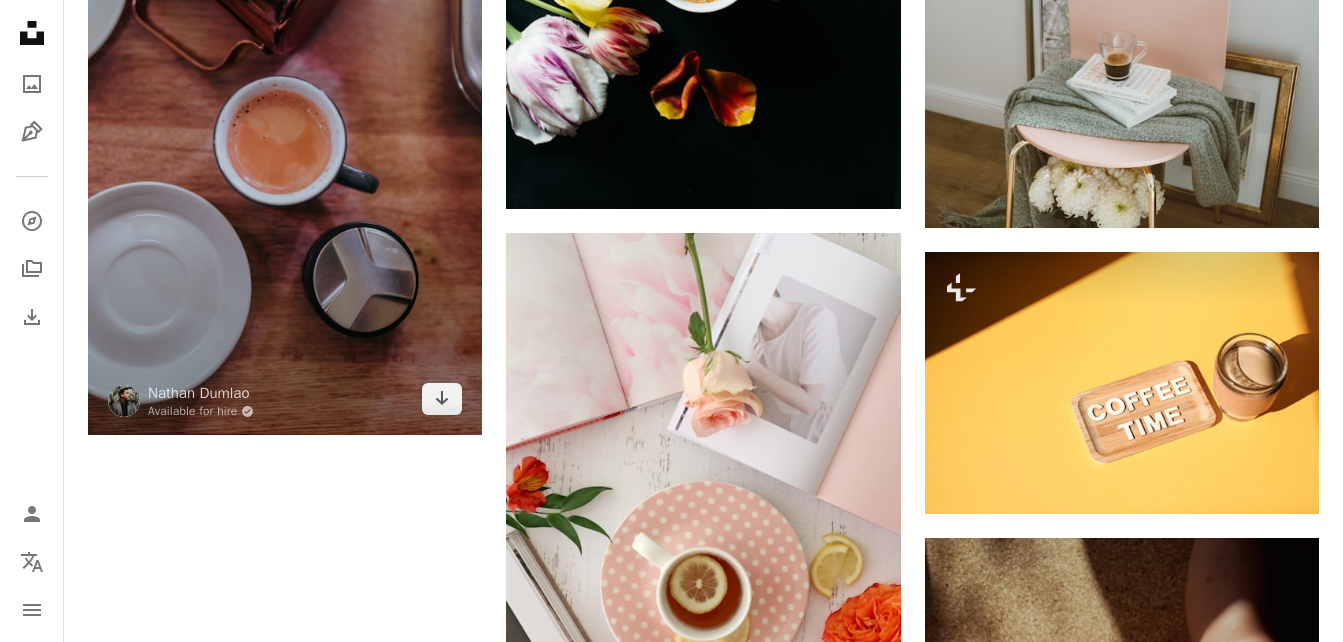click at bounding box center (285, 139) 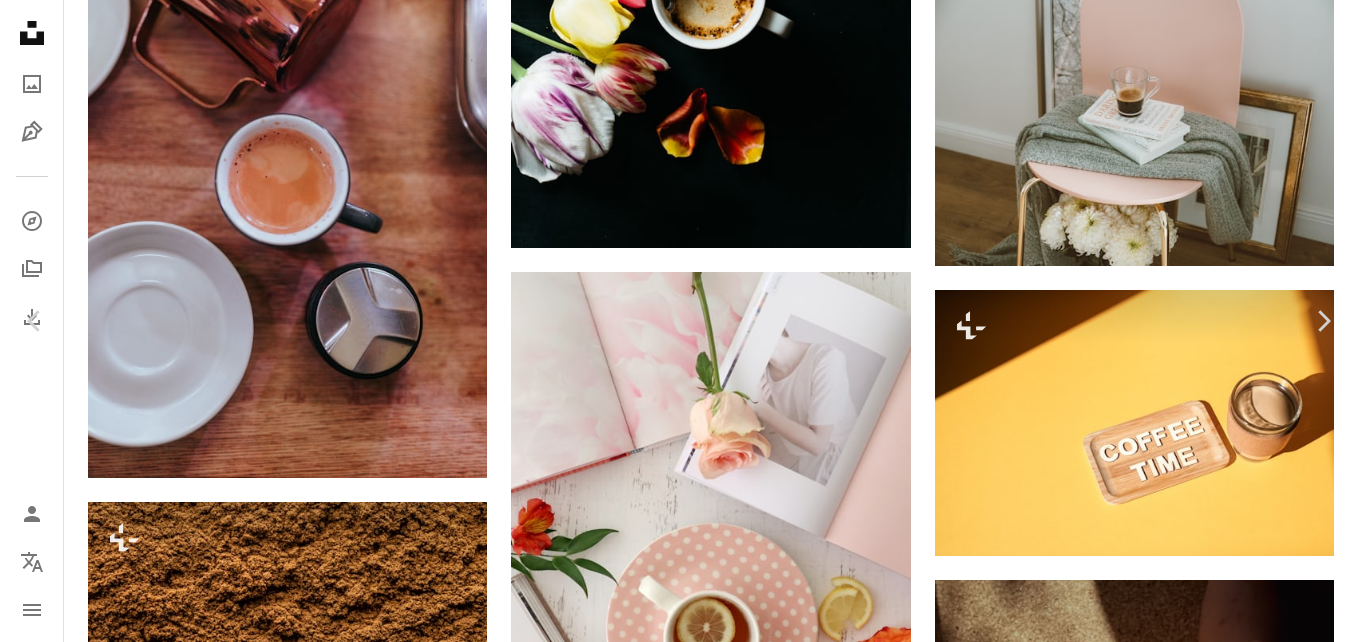 click on "Download free" at bounding box center (1159, 5204) 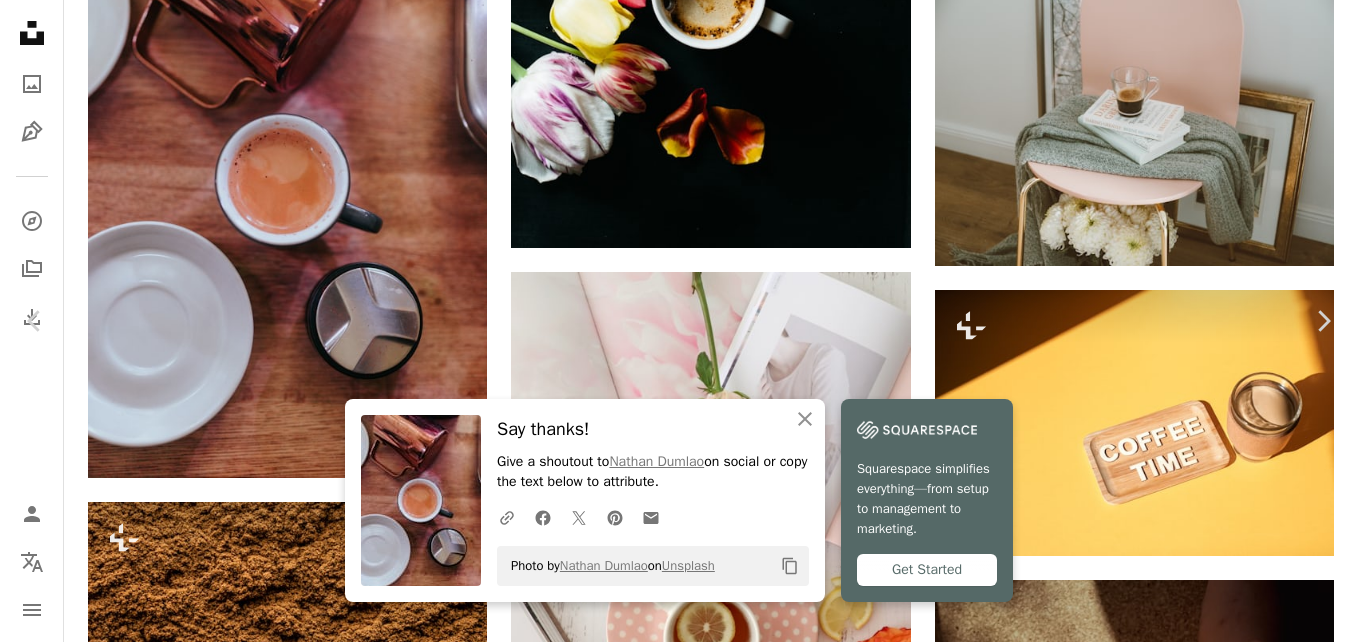 click on "[FIRST] [LAST]" at bounding box center (679, 810) 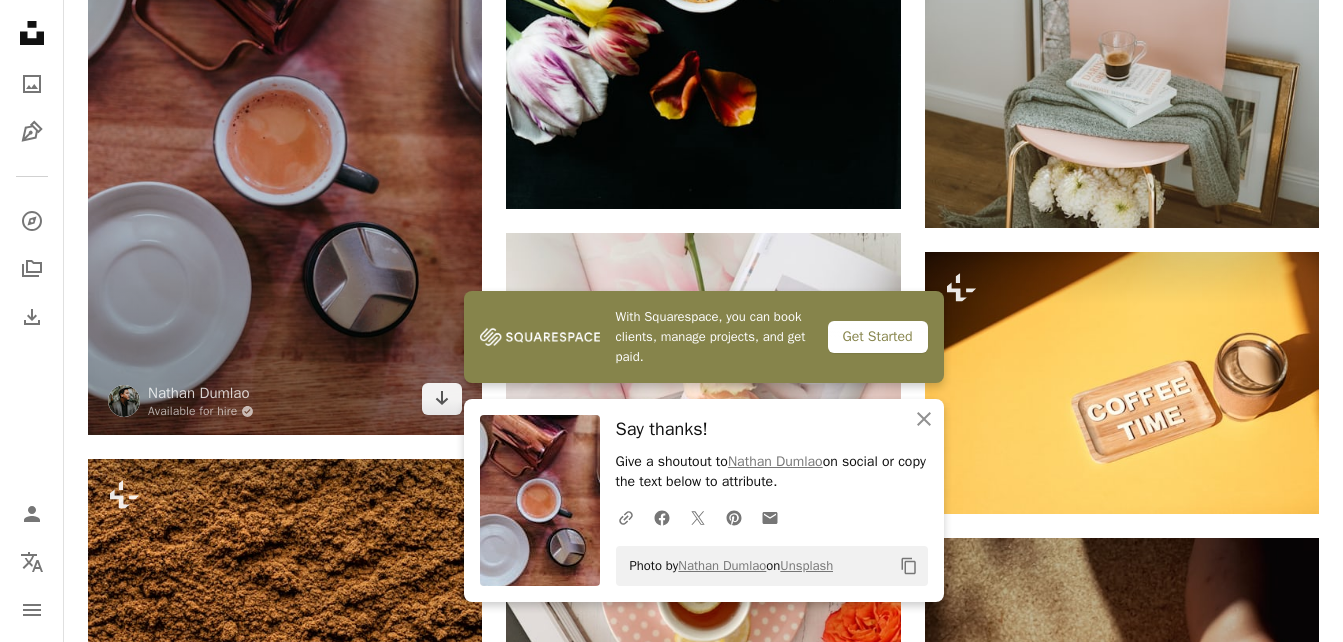 scroll, scrollTop: 3883, scrollLeft: 0, axis: vertical 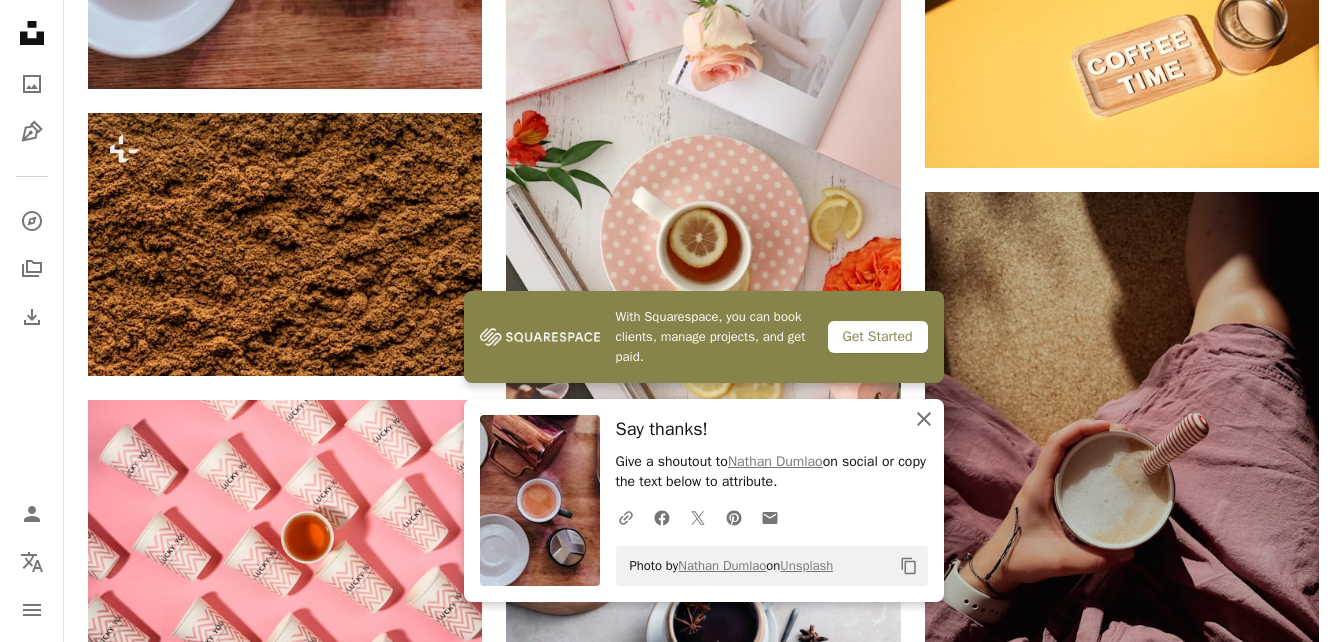 click 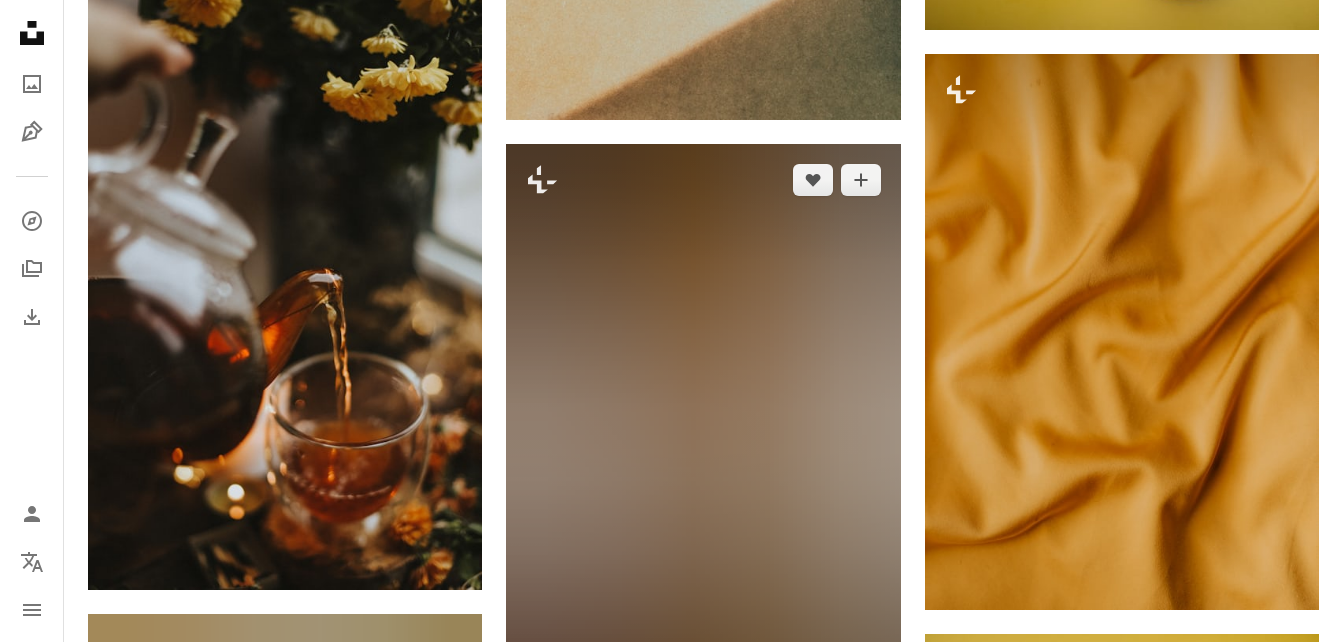 scroll, scrollTop: 5933, scrollLeft: 0, axis: vertical 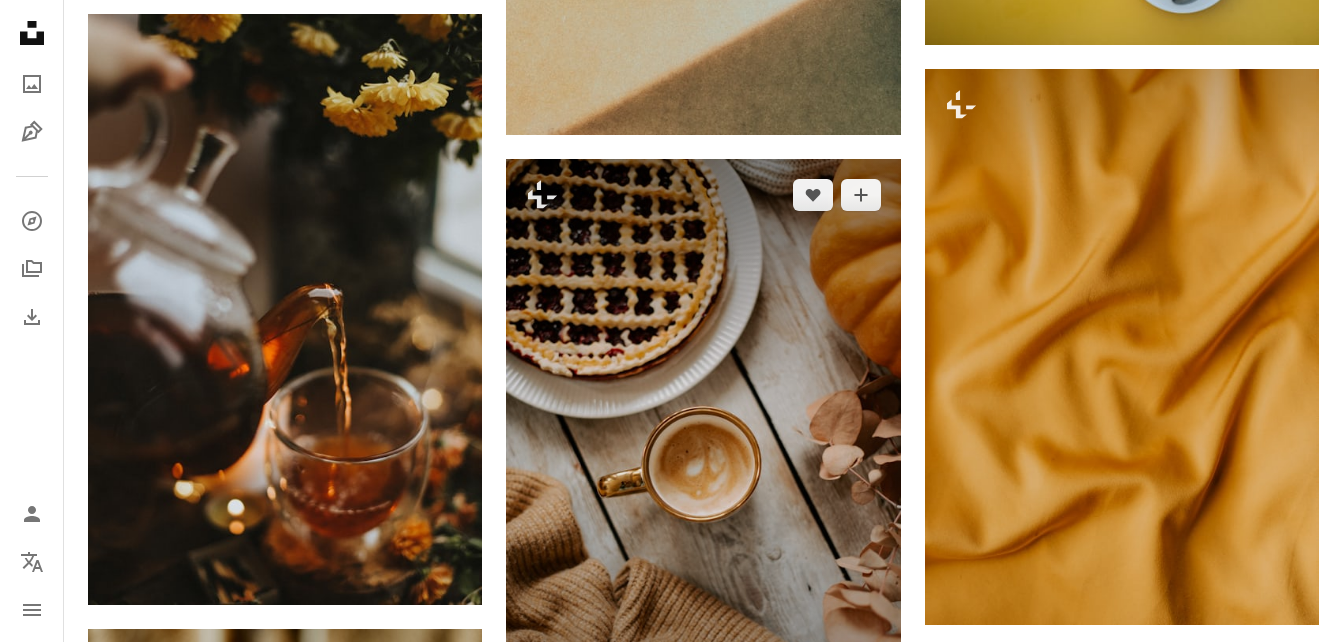 click at bounding box center [703, 454] 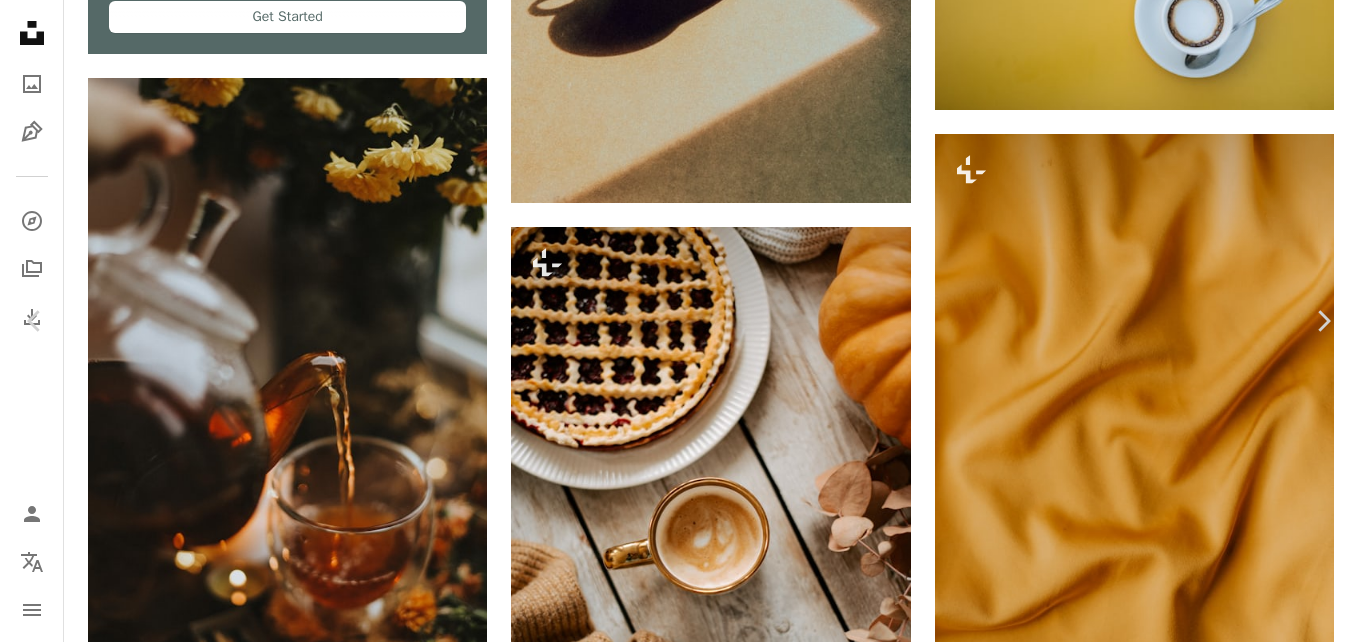 click on "[FIRST] [LAST]" at bounding box center (679, 6879) 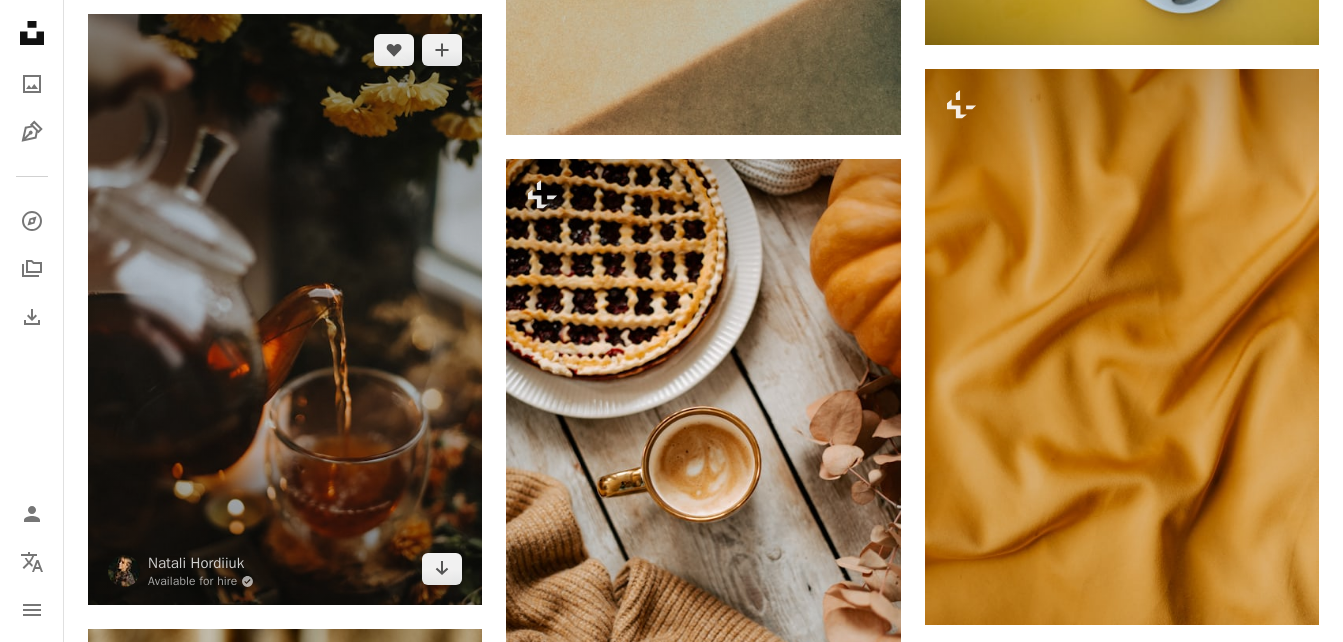 click at bounding box center (285, 309) 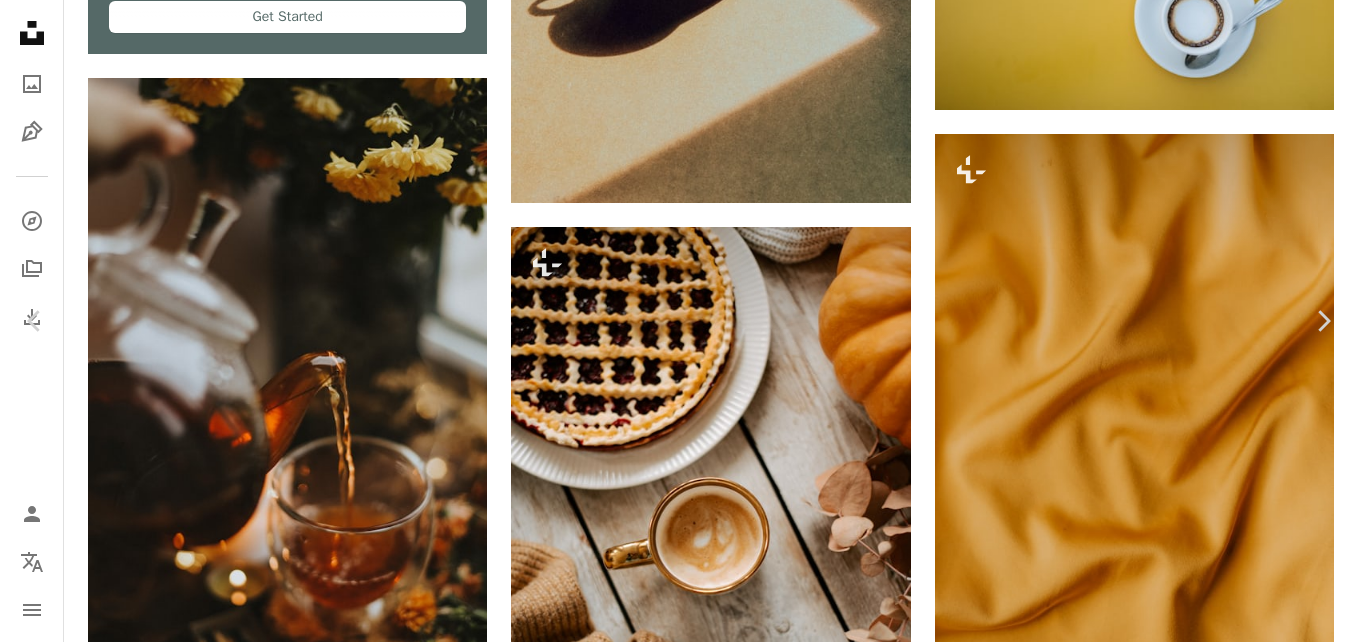 click on "Download free" at bounding box center [1159, 6605] 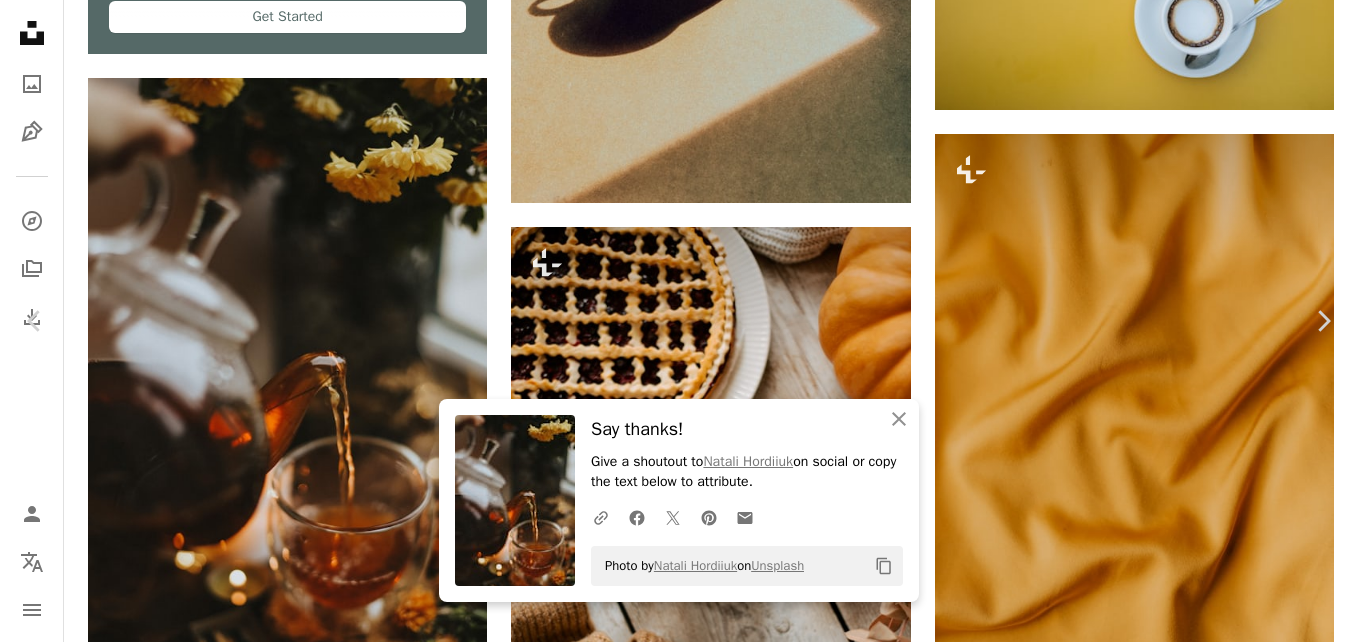 click on "An X shape" at bounding box center [20, 20] 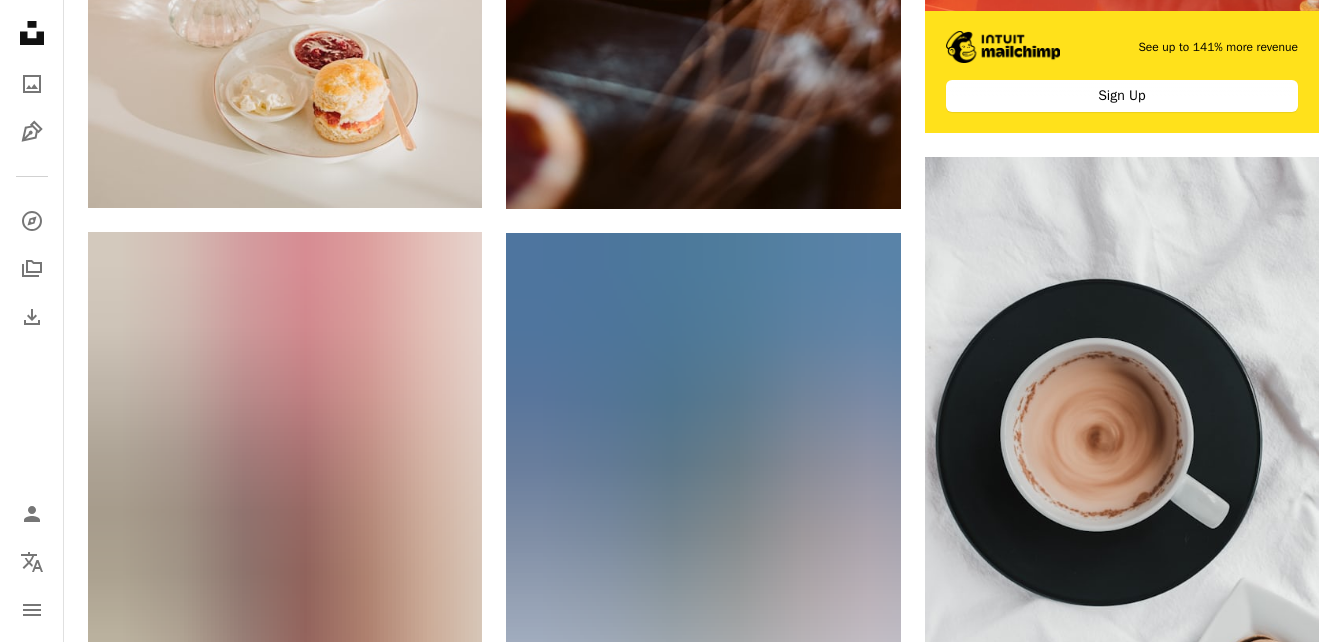 scroll, scrollTop: 0, scrollLeft: 0, axis: both 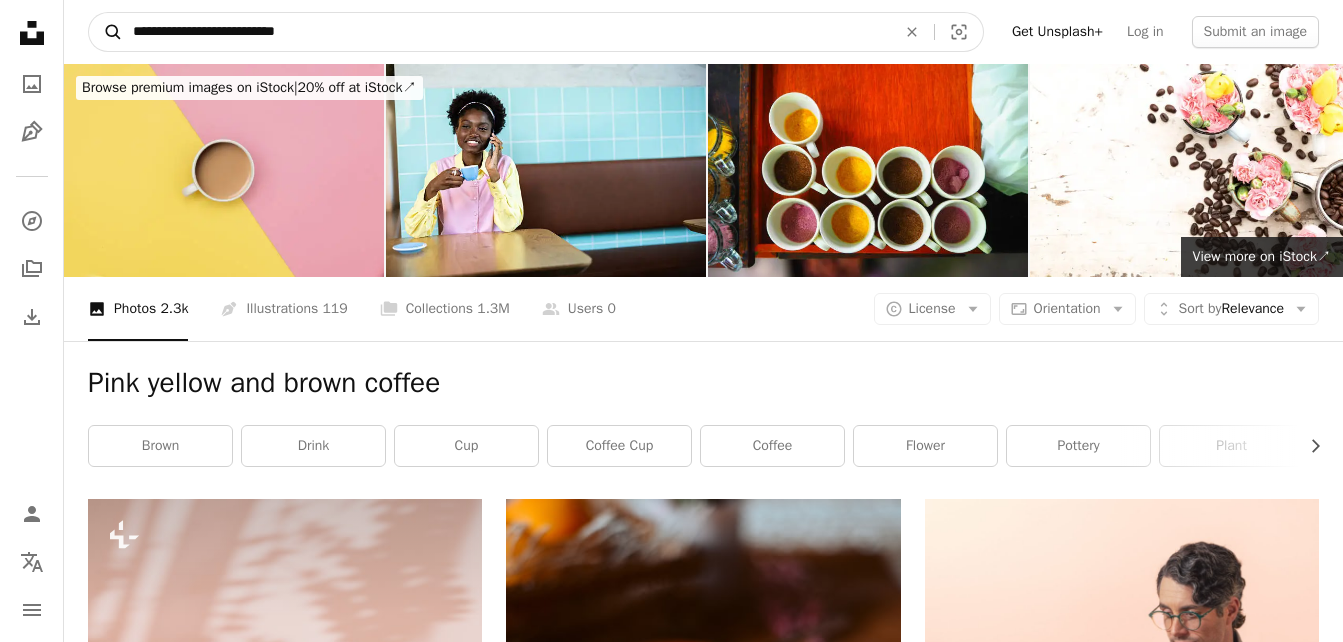 drag, startPoint x: 359, startPoint y: 29, endPoint x: 114, endPoint y: 30, distance: 245.00204 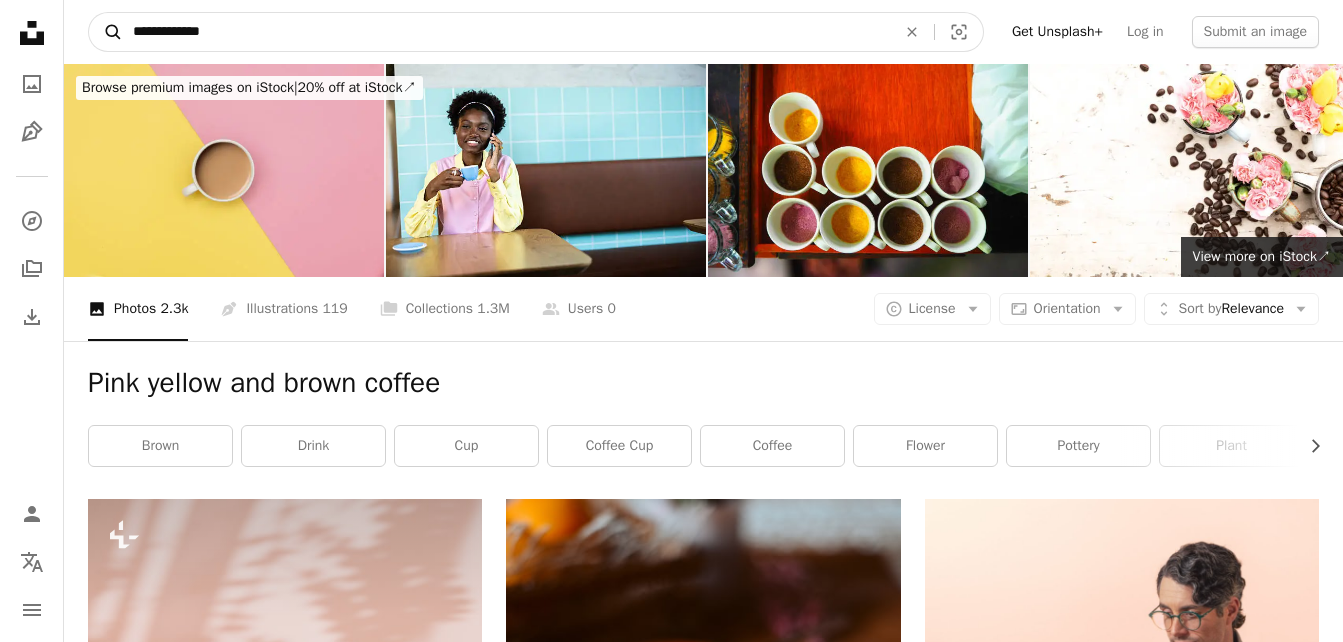 type on "**********" 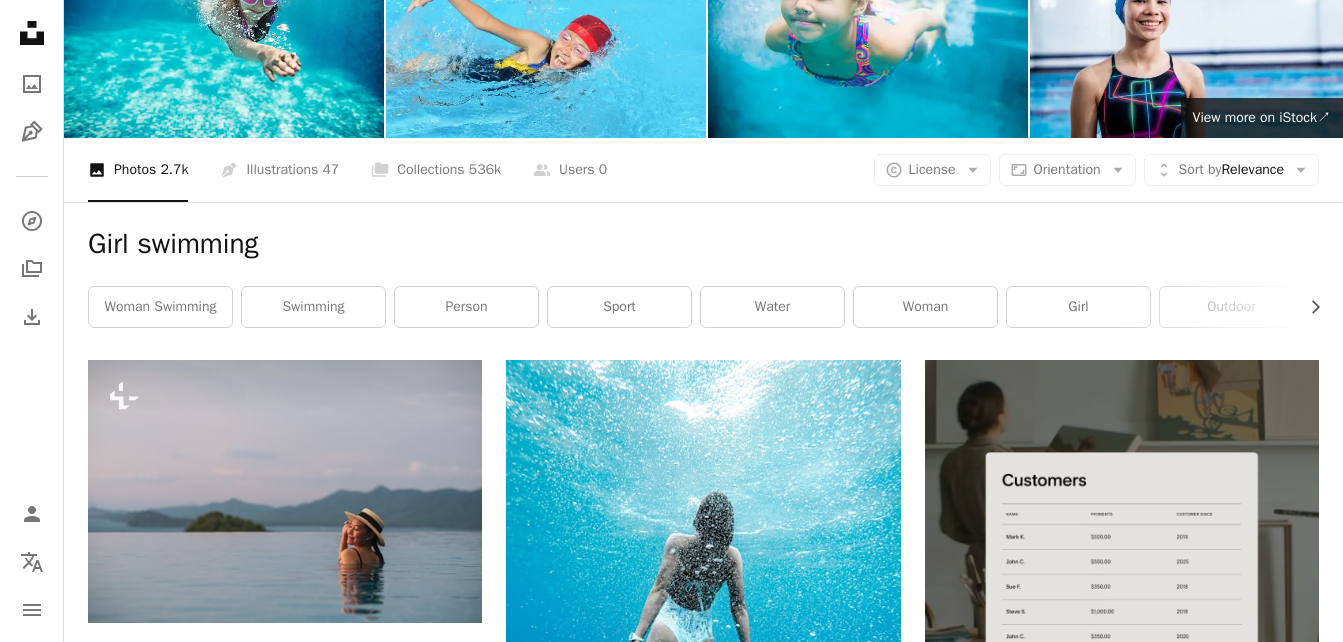 scroll, scrollTop: 0, scrollLeft: 0, axis: both 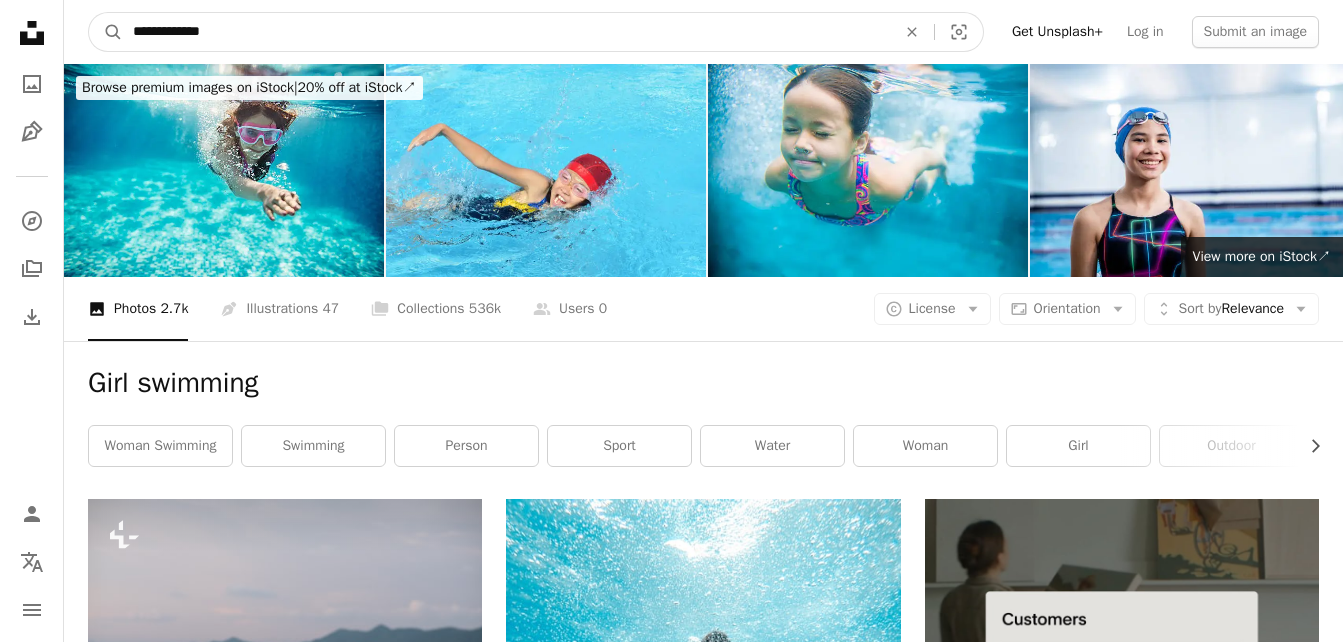 click on "**********" at bounding box center (506, 32) 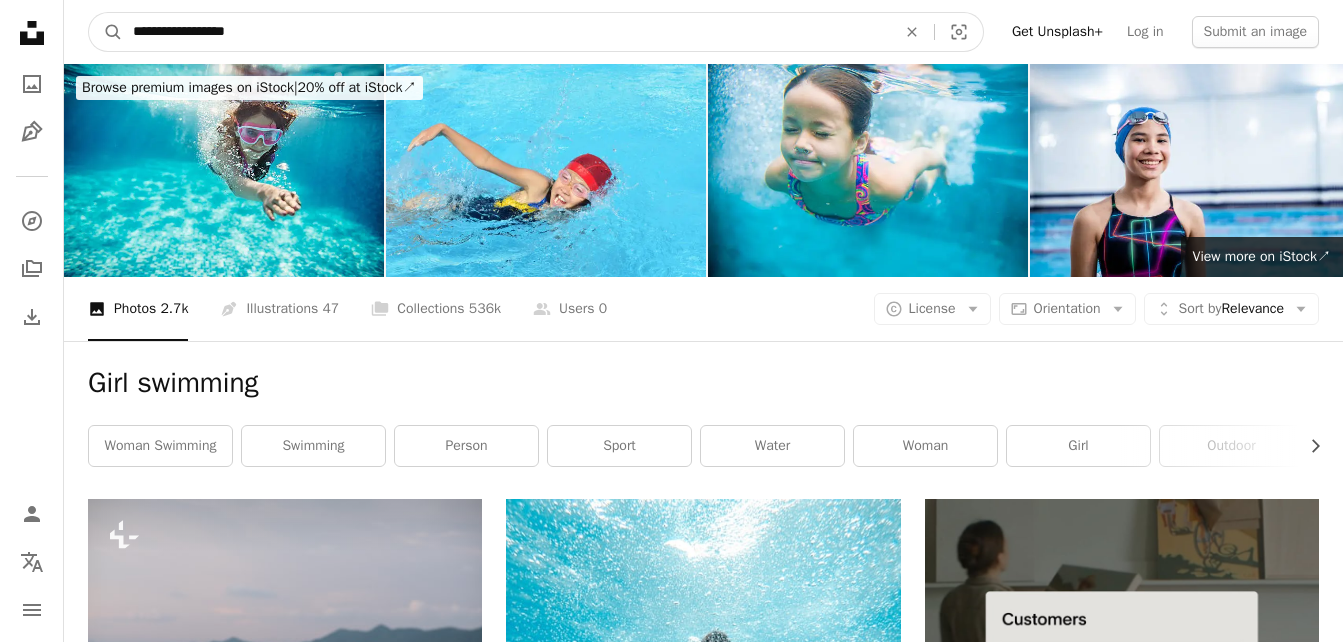 type on "**********" 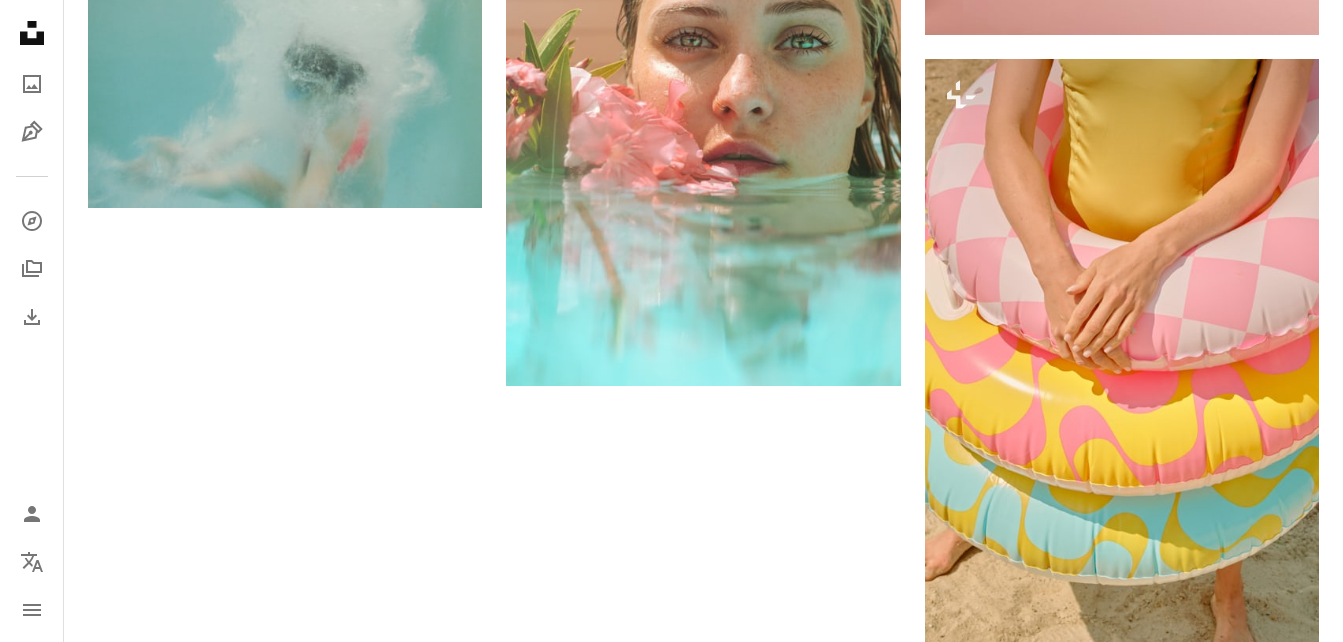 scroll, scrollTop: 2974, scrollLeft: 0, axis: vertical 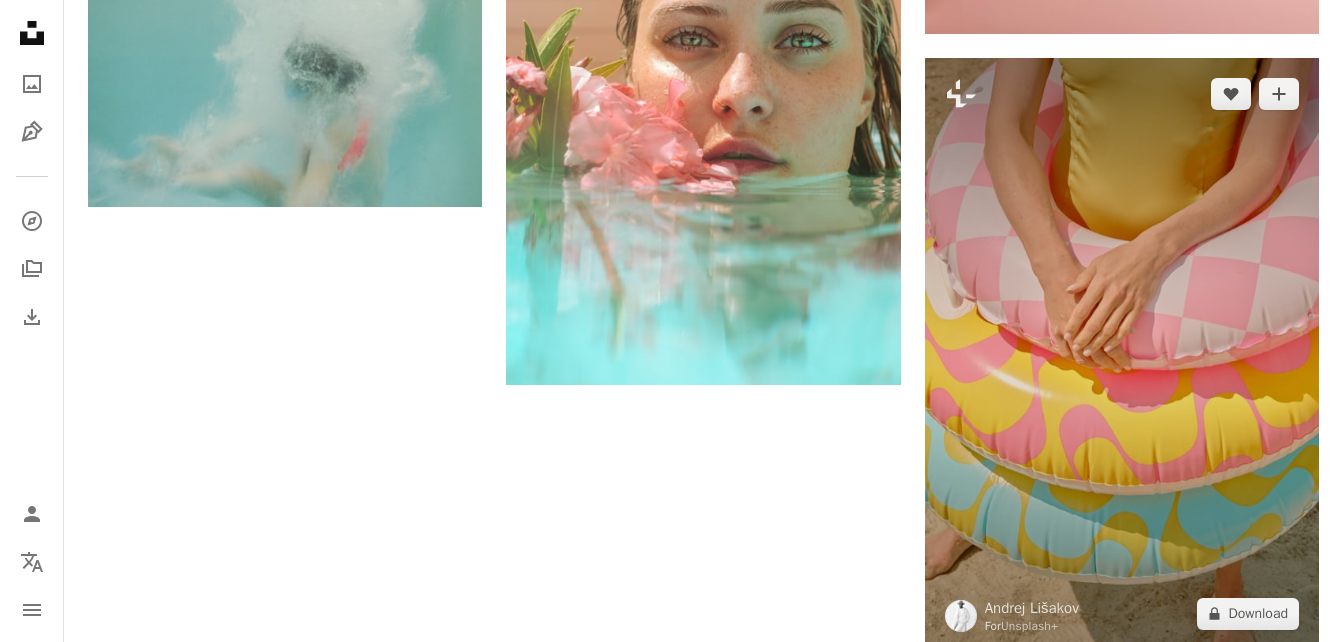 click at bounding box center (1122, 354) 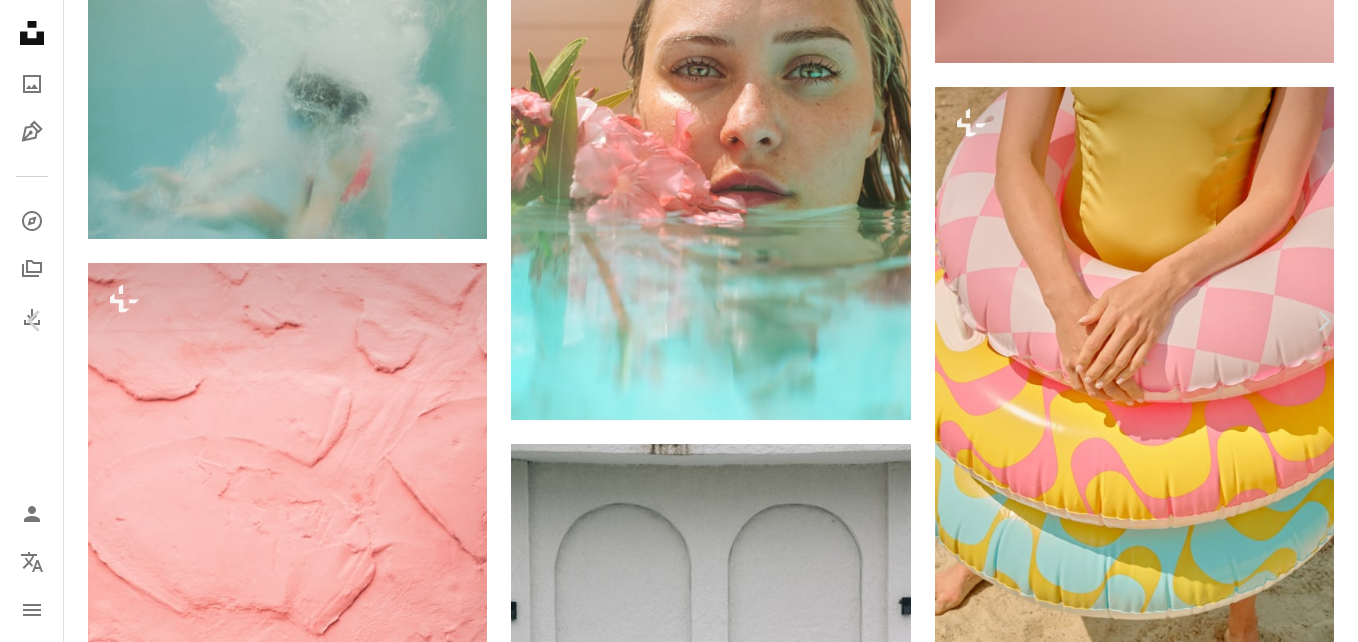 click on "An X shape" at bounding box center (20, 20) 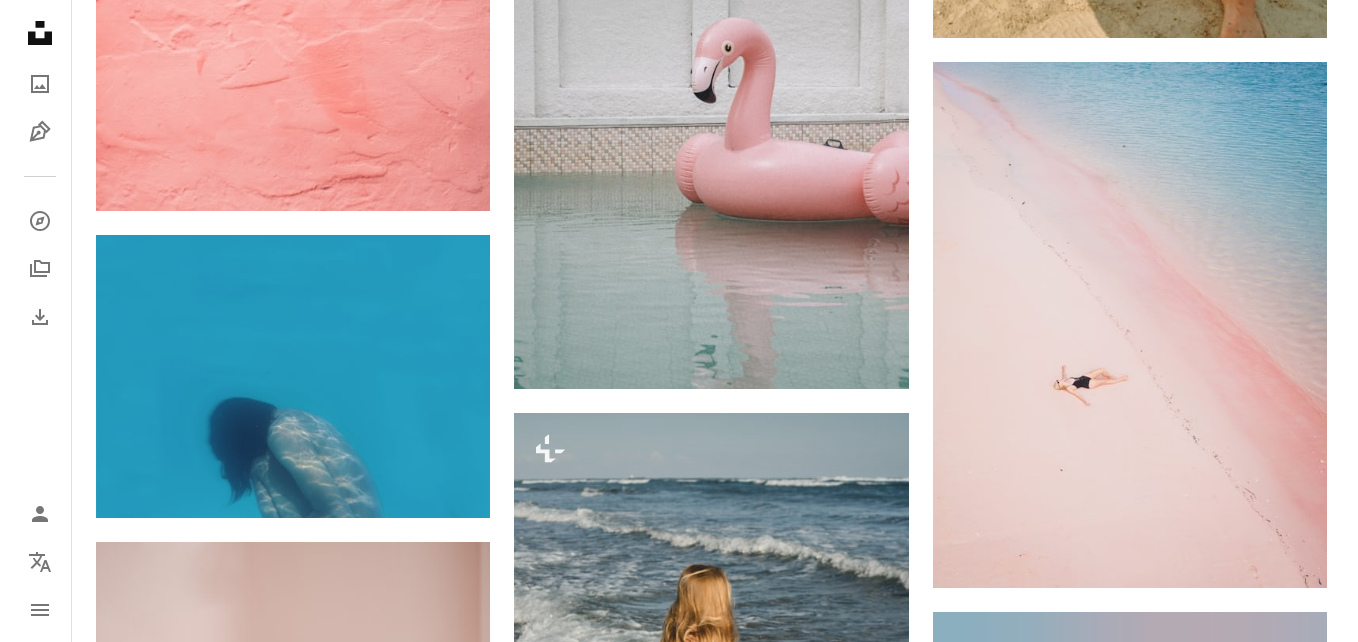 scroll, scrollTop: 3587, scrollLeft: 0, axis: vertical 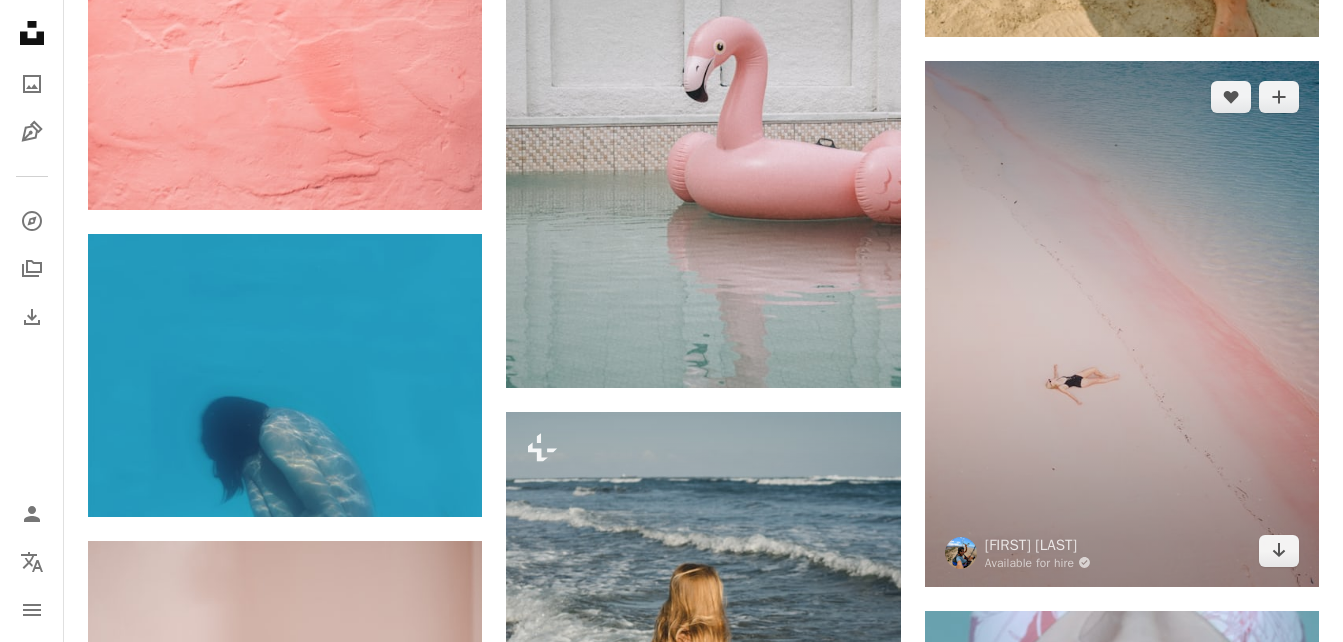 click at bounding box center [1122, 324] 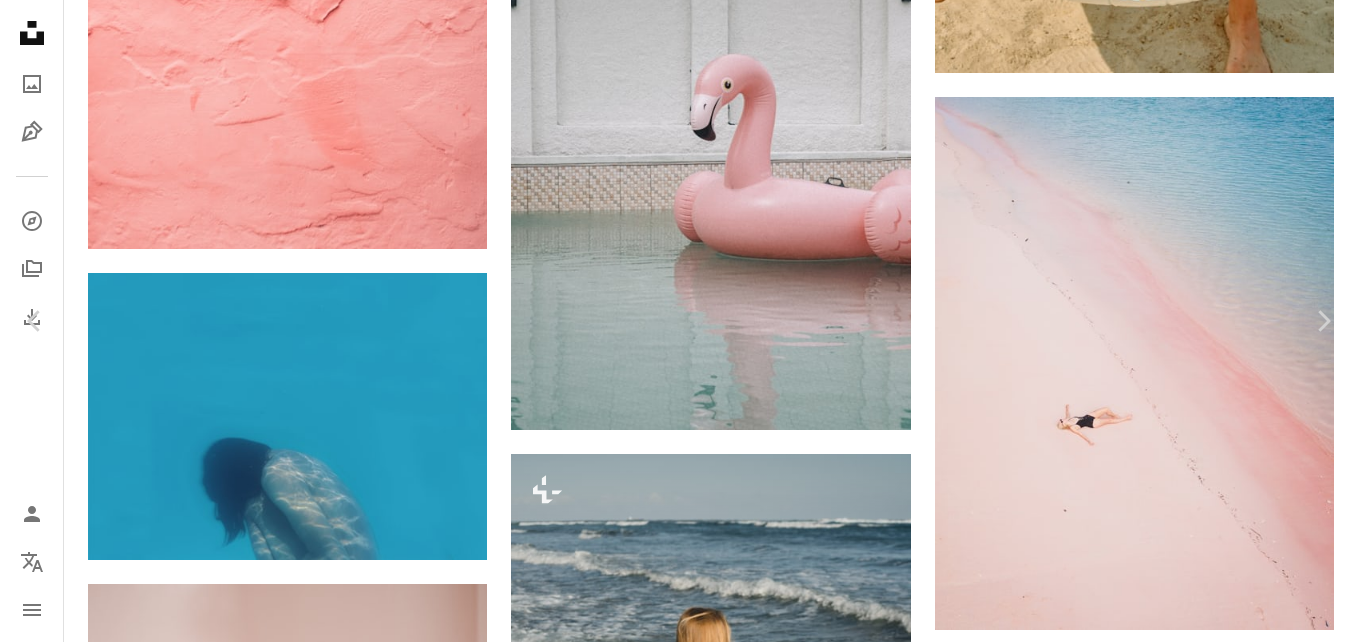 click on "Download free" at bounding box center (1159, 4339) 